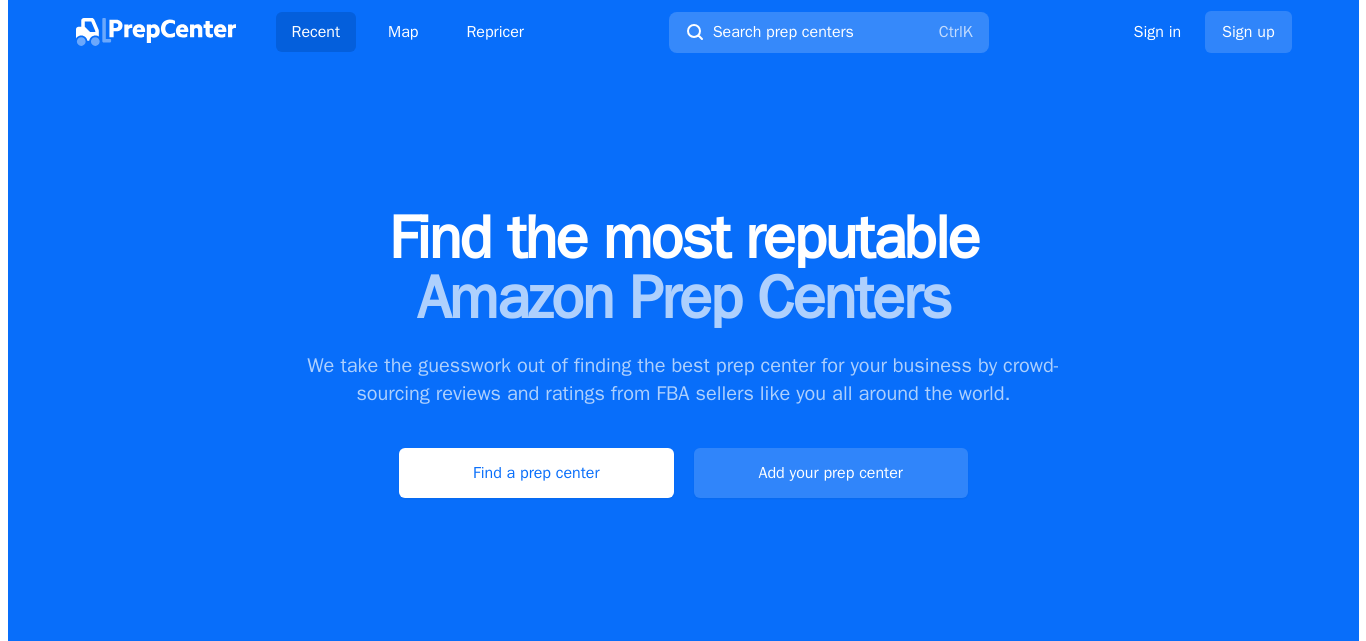 scroll, scrollTop: 0, scrollLeft: 0, axis: both 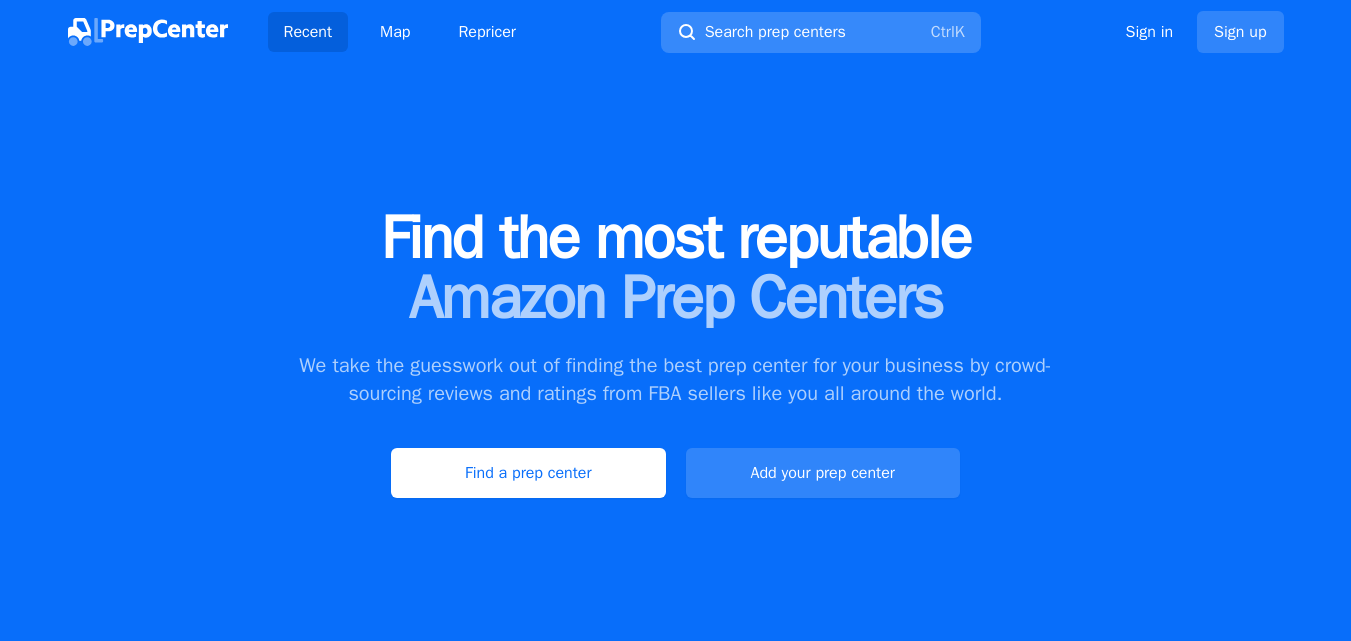click on "Search prep centers" at bounding box center [775, 32] 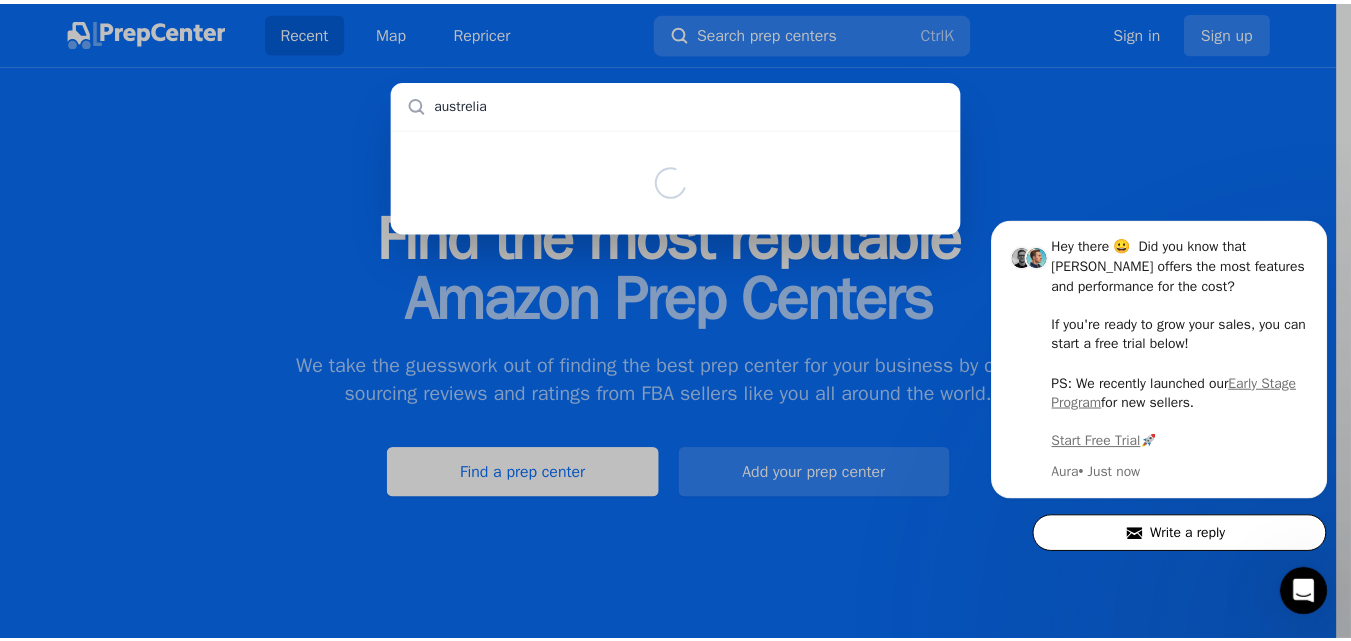 scroll, scrollTop: 0, scrollLeft: 0, axis: both 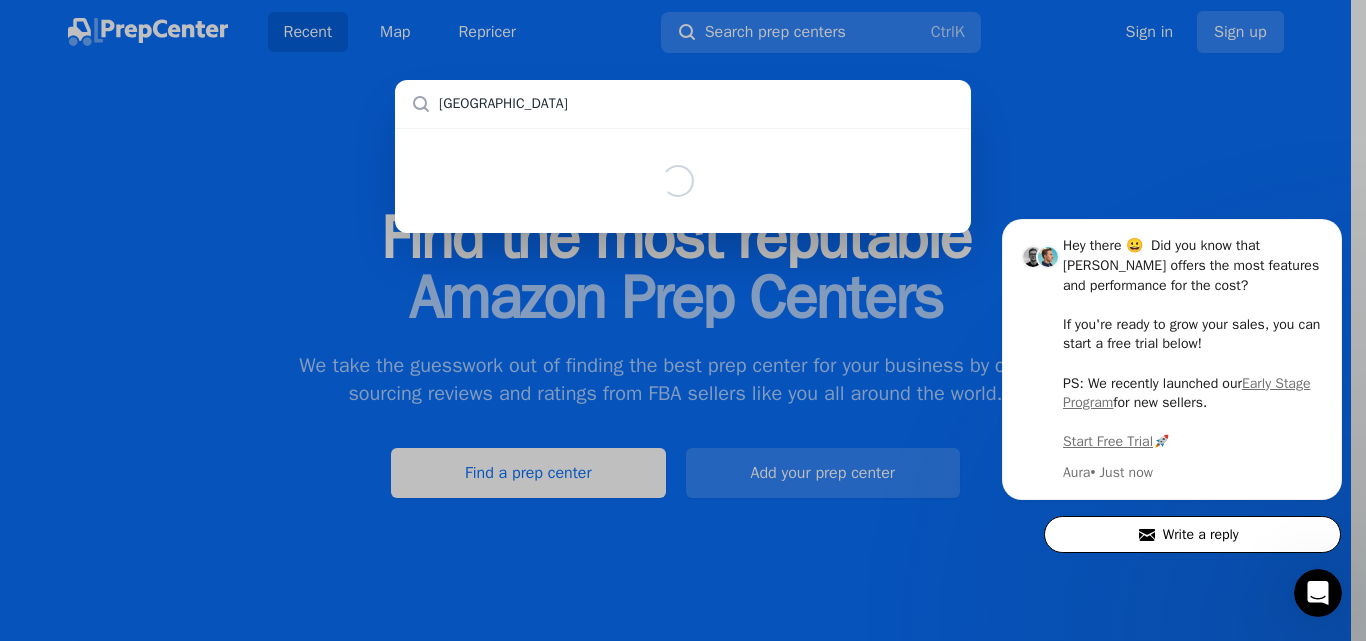 type on "[GEOGRAPHIC_DATA]" 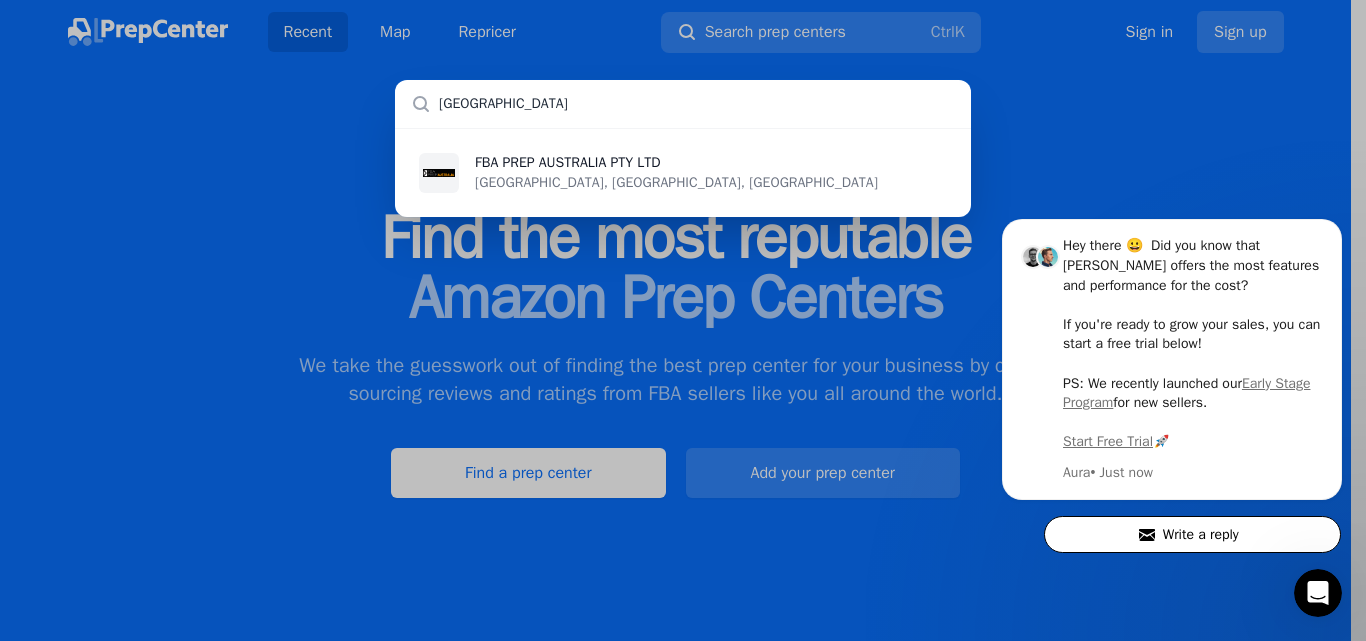 type 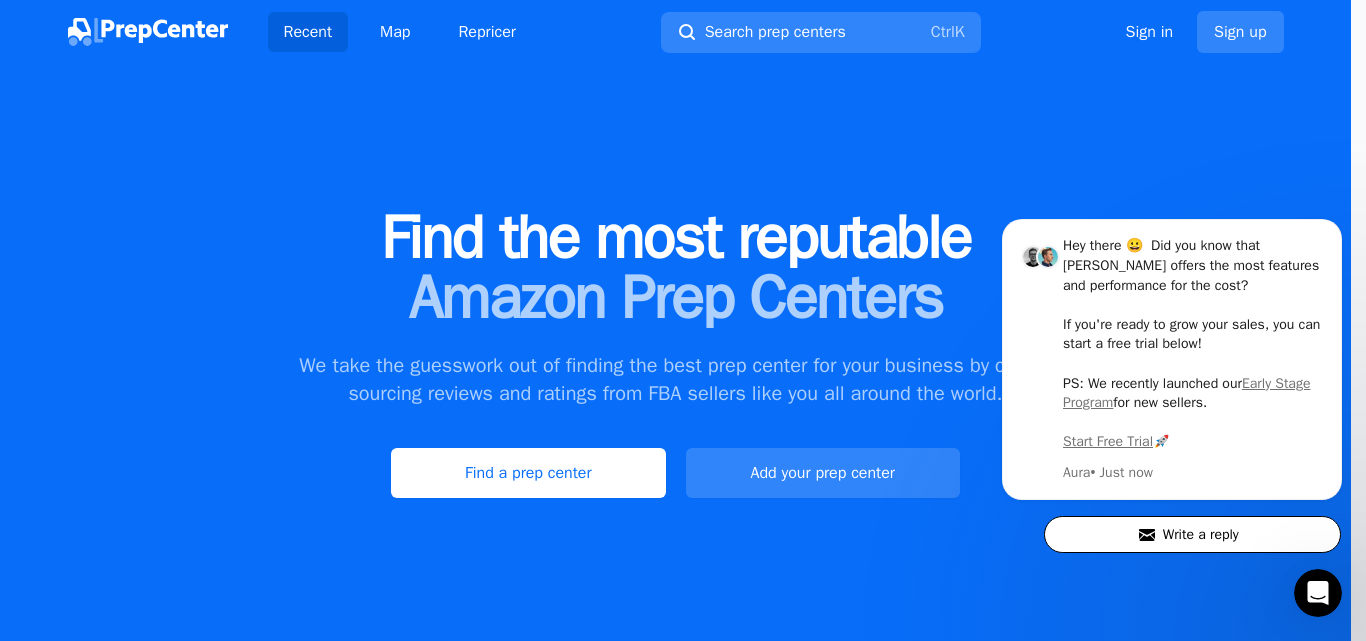click at bounding box center [683, 320] 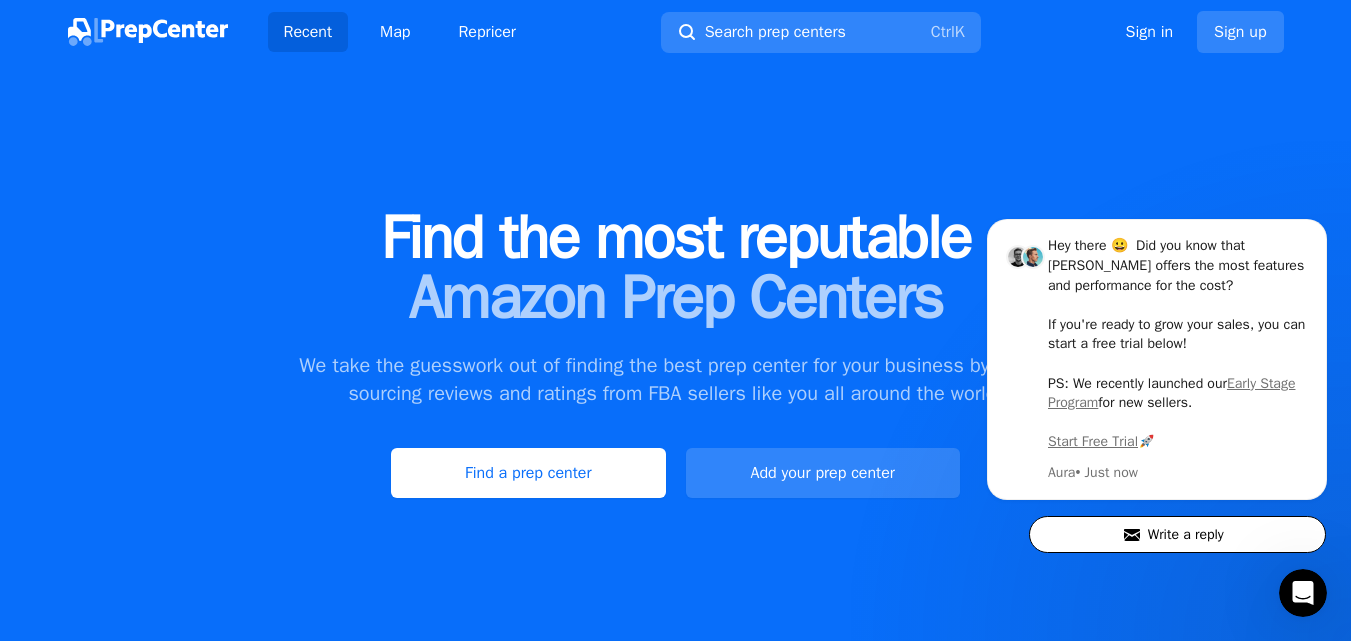 click on "Find a prep center" at bounding box center [528, 473] 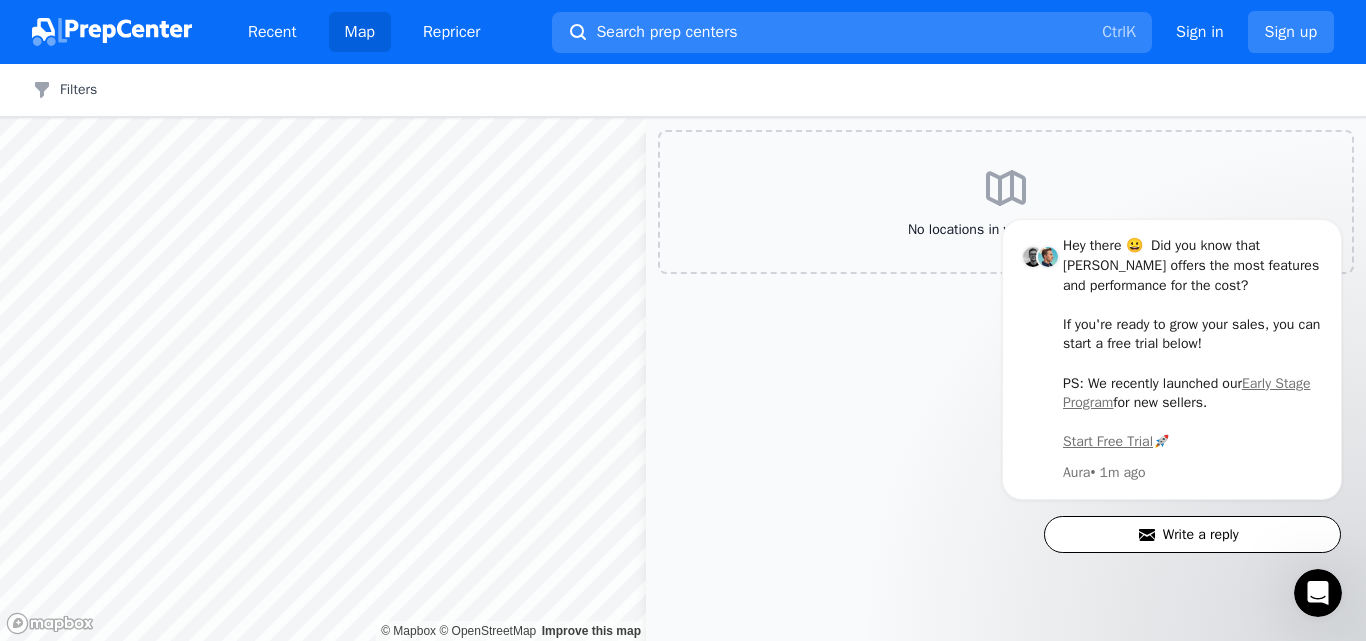 click on "Map © Mapbox   © OpenStreetMap   Improve this map No locations in visible map area" at bounding box center (683, 379) 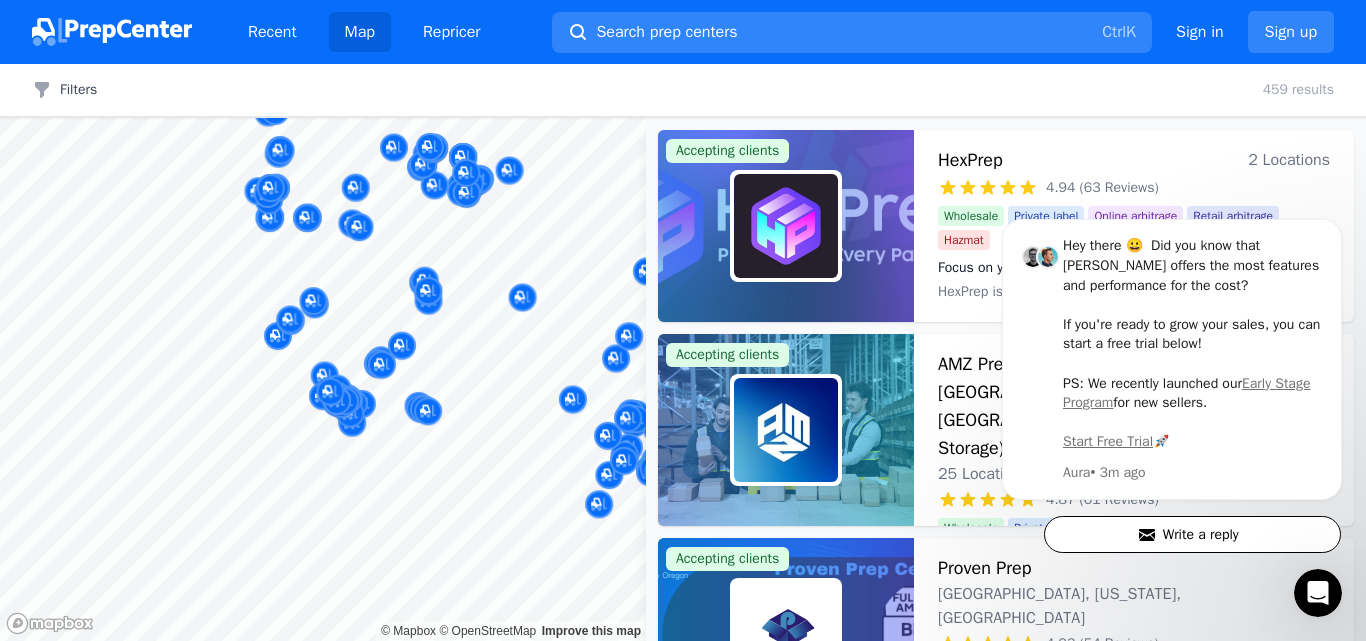 click on "Recent Map Repricer Search prep centers Ctrl  K Open main menu Sign in Sign up Filters Filters Clear all 459 results Map © Mapbox   © OpenStreetMap   Improve this map Accepting clients HexPrep 2 Locations 4.94 (63 Reviews) Focus on your business—we'll handle the prep.📦🚀 Wholesale Private label Online arbitrage Retail arbitrage Hazmat Focus on your business—we'll handle the prep.📦🚀 HexPrep is a full-service 3PL prep and reship center with locations in tax-free [US_STATE] and [GEOGRAPHIC_DATA], dedicated to providing efficient, reliable, and cost-effective solutions for sellers. With the best rates available and rapid turnaround times, HexPrep specializes in tax-free reshipping and preparation services. Our expertise in 3PL ensures that whether you're scaling up or starting out, your business logistics are handled with precision and speed.
Accepting clients AMZ Prep - 25+ Amazon FBA Warehouses: [GEOGRAPHIC_DATA], [GEOGRAPHIC_DATA] & [GEOGRAPHIC_DATA] (with Cold/Temperate Storage) 25 Locations 4.87 (61 Reviews) Wholesale Private label Books Books" at bounding box center (683, 320) 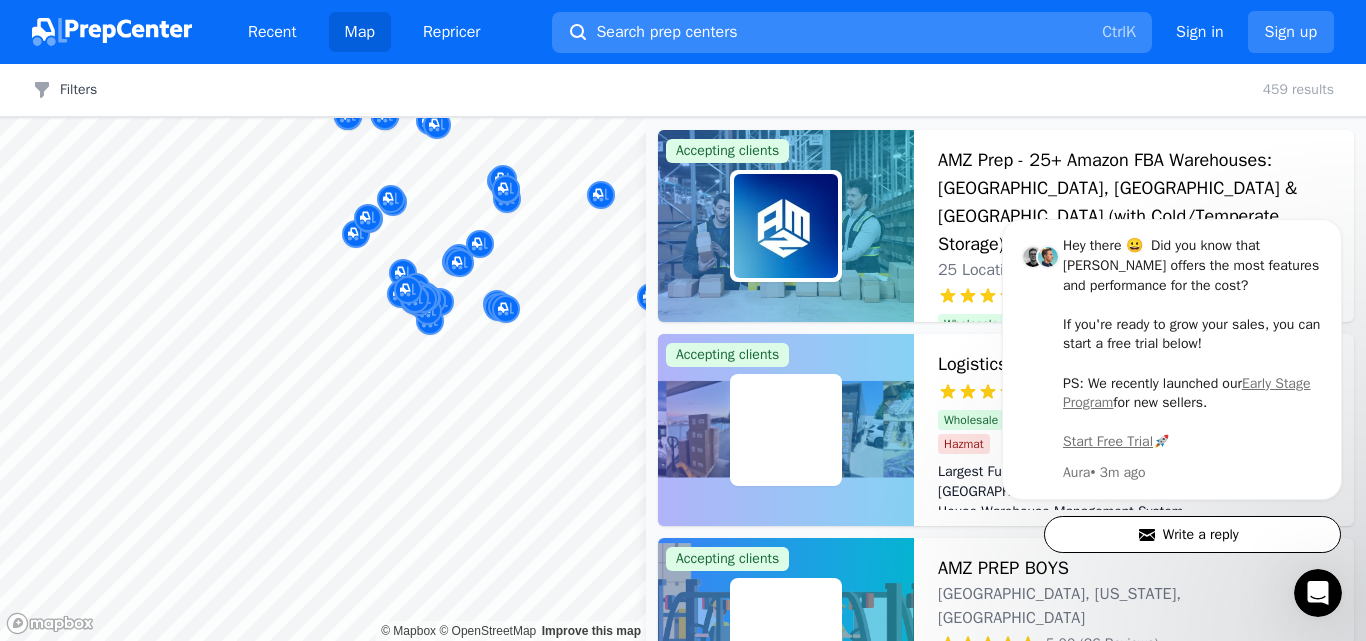 click on "Search prep centers" at bounding box center (666, 32) 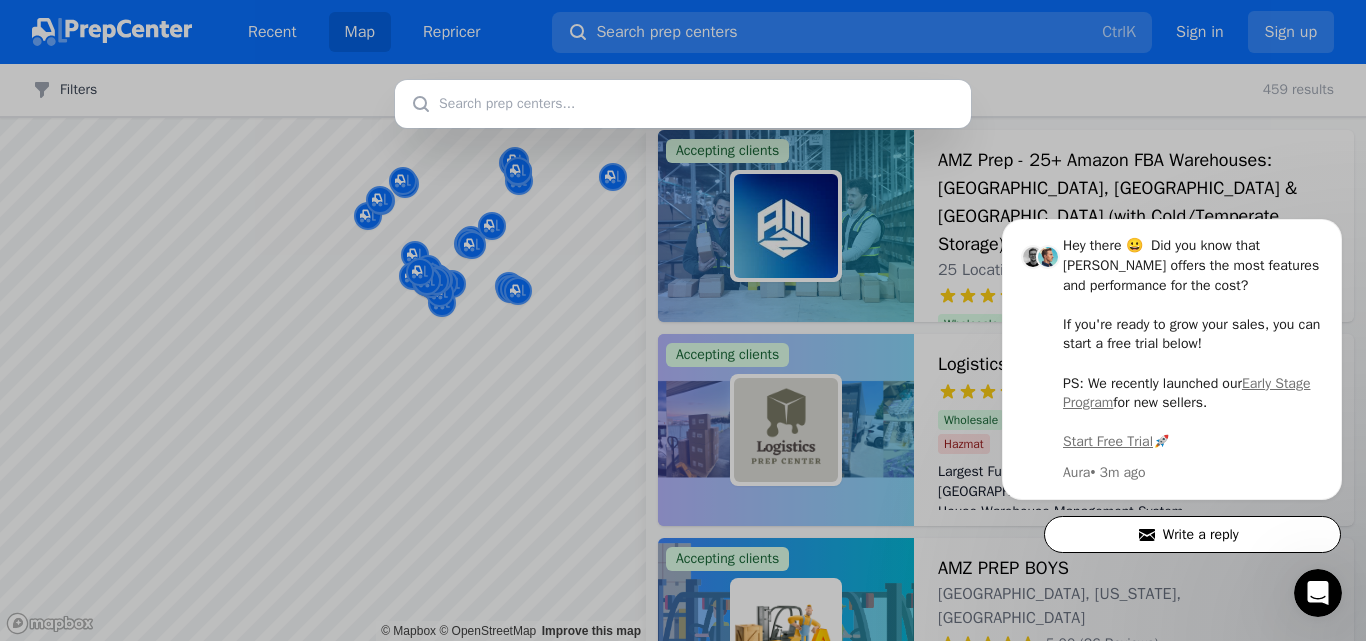 click at bounding box center [683, 320] 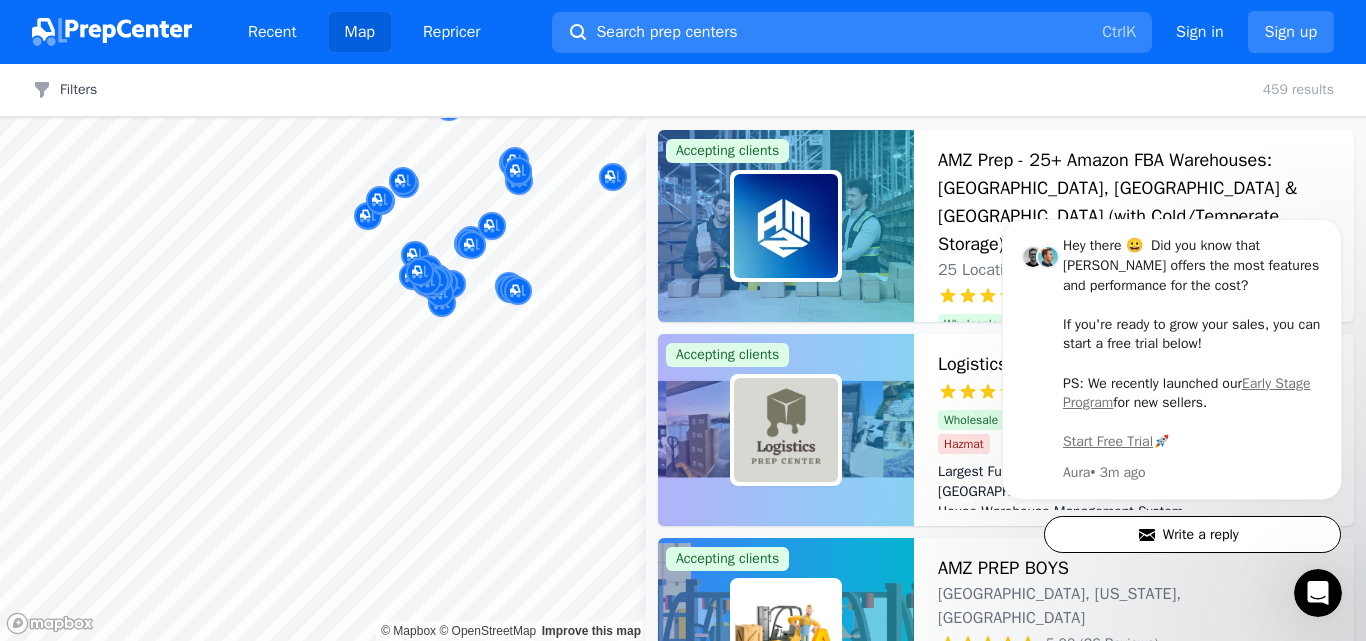 click on "Search prep centers" at bounding box center (666, 32) 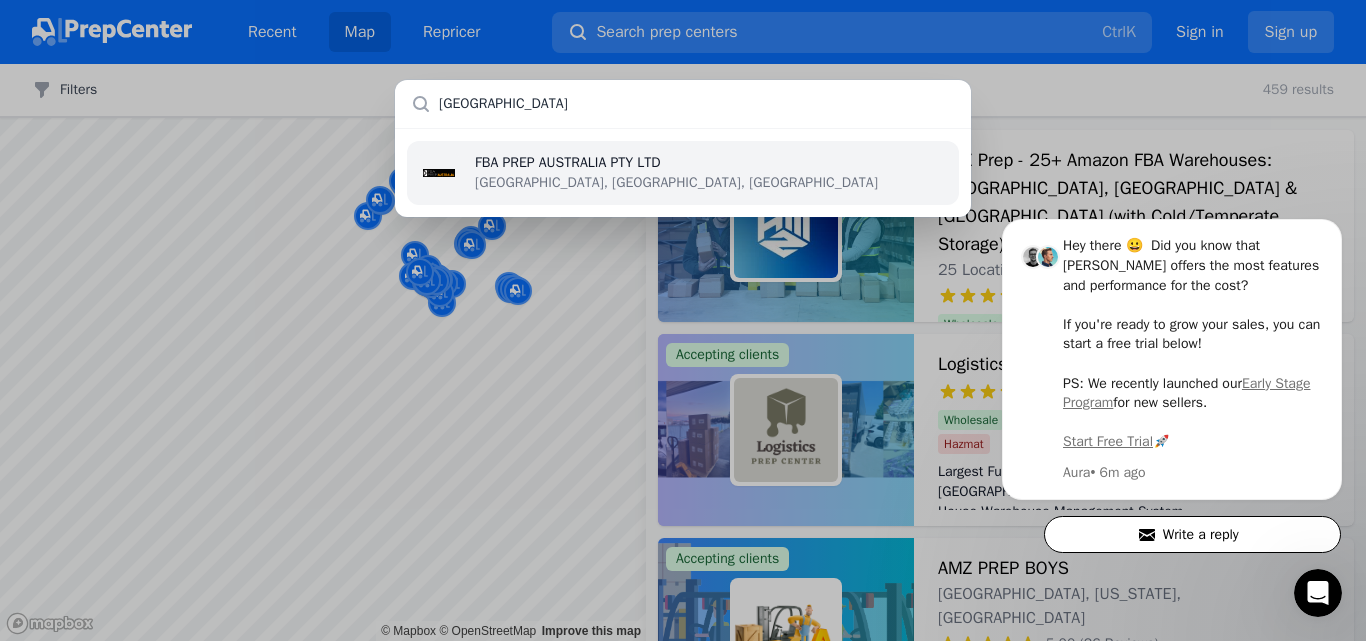 type on "[GEOGRAPHIC_DATA]" 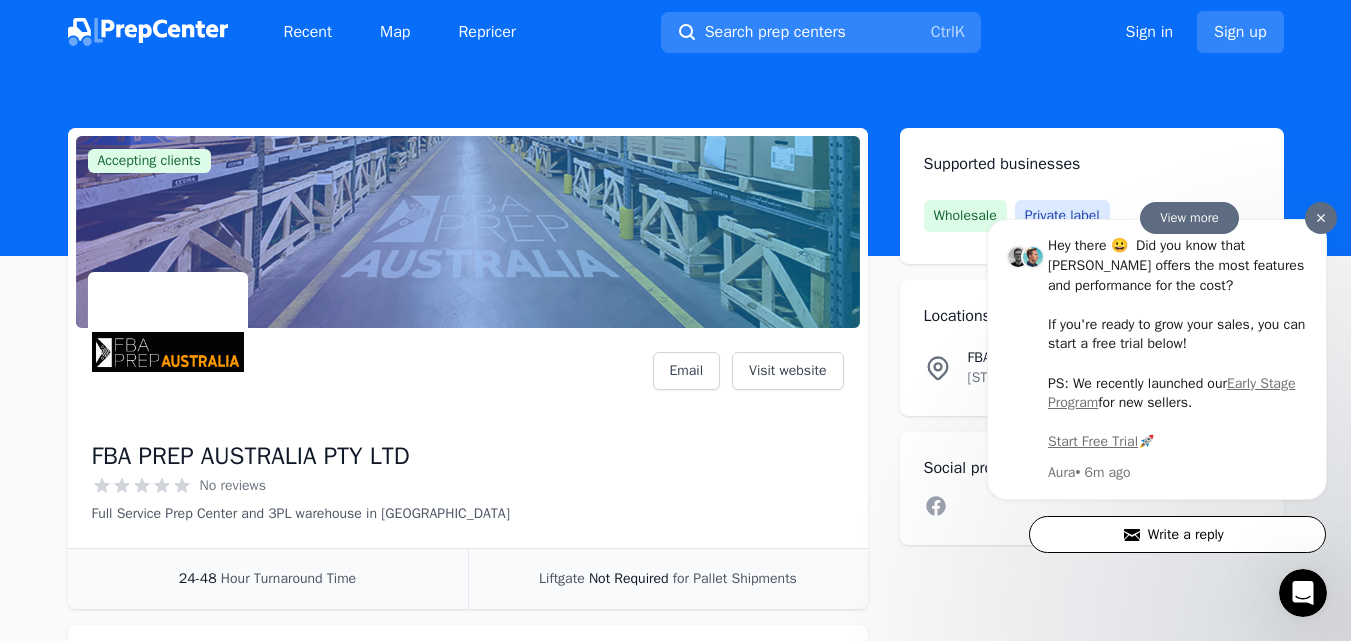 click at bounding box center [1321, 218] 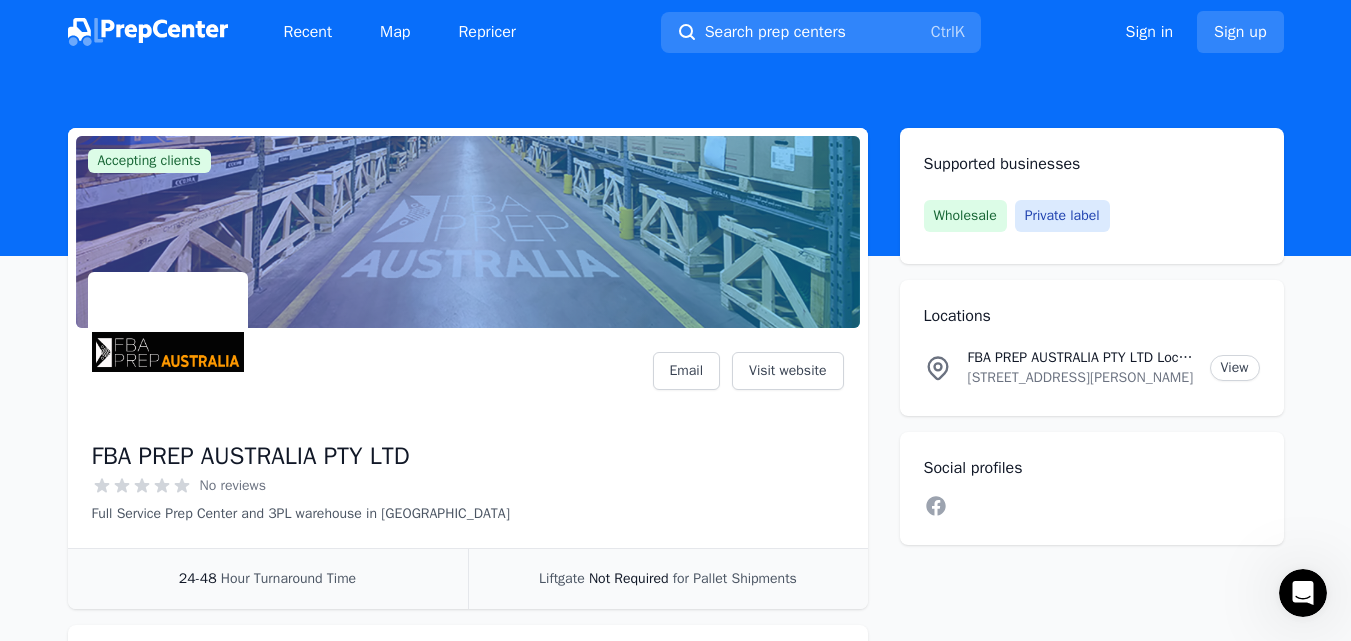 click on "FBA PREP AUSTRALIA PTY LTD No reviews Full Service Prep Center and 3PL warehouse in [GEOGRAPHIC_DATA] Email Visit website" at bounding box center [468, 438] 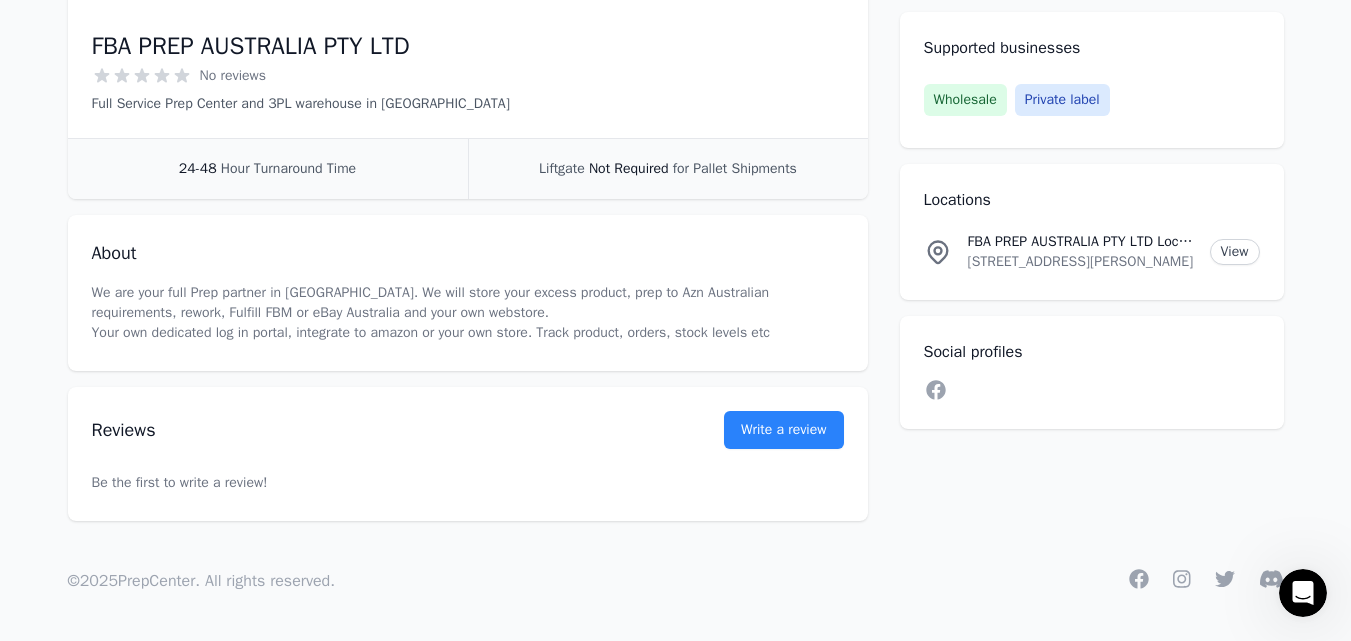 scroll, scrollTop: 370, scrollLeft: 0, axis: vertical 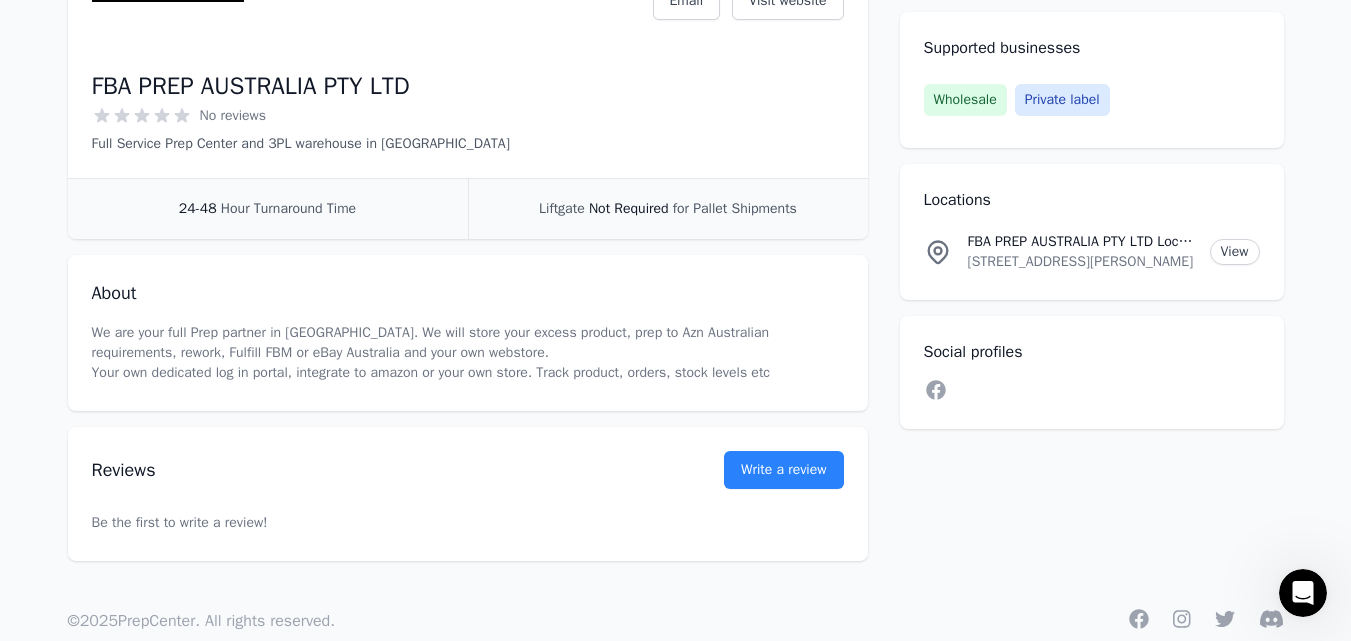 click on "FBA PREP AUSTRALIA PTY LTD No reviews Full Service Prep Center and 3PL warehouse in [GEOGRAPHIC_DATA] Email Visit website" at bounding box center [468, 68] 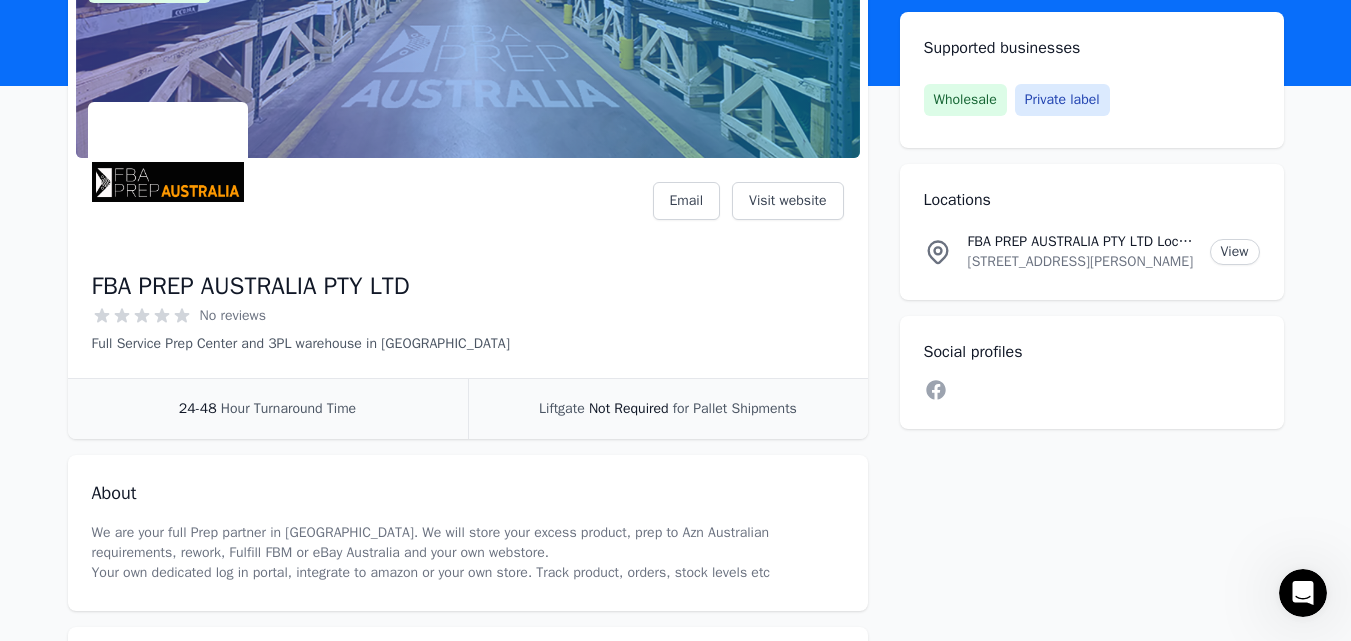 scroll, scrollTop: 130, scrollLeft: 0, axis: vertical 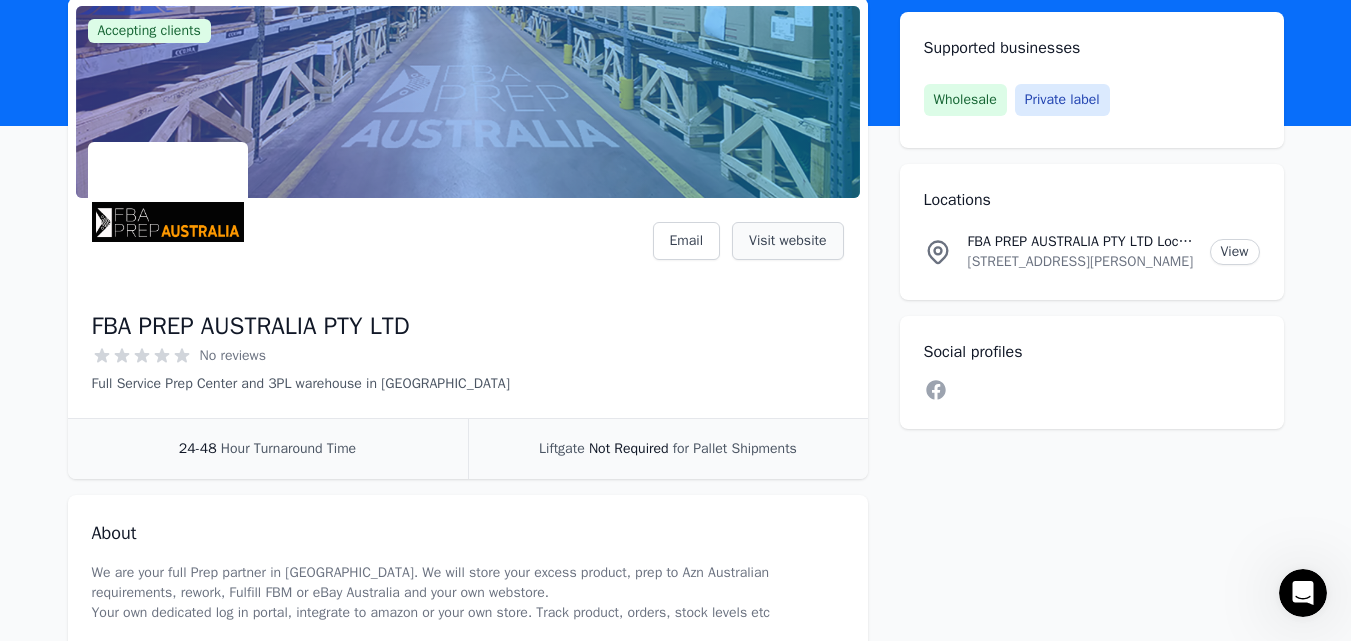click on "Visit website" at bounding box center [787, 241] 